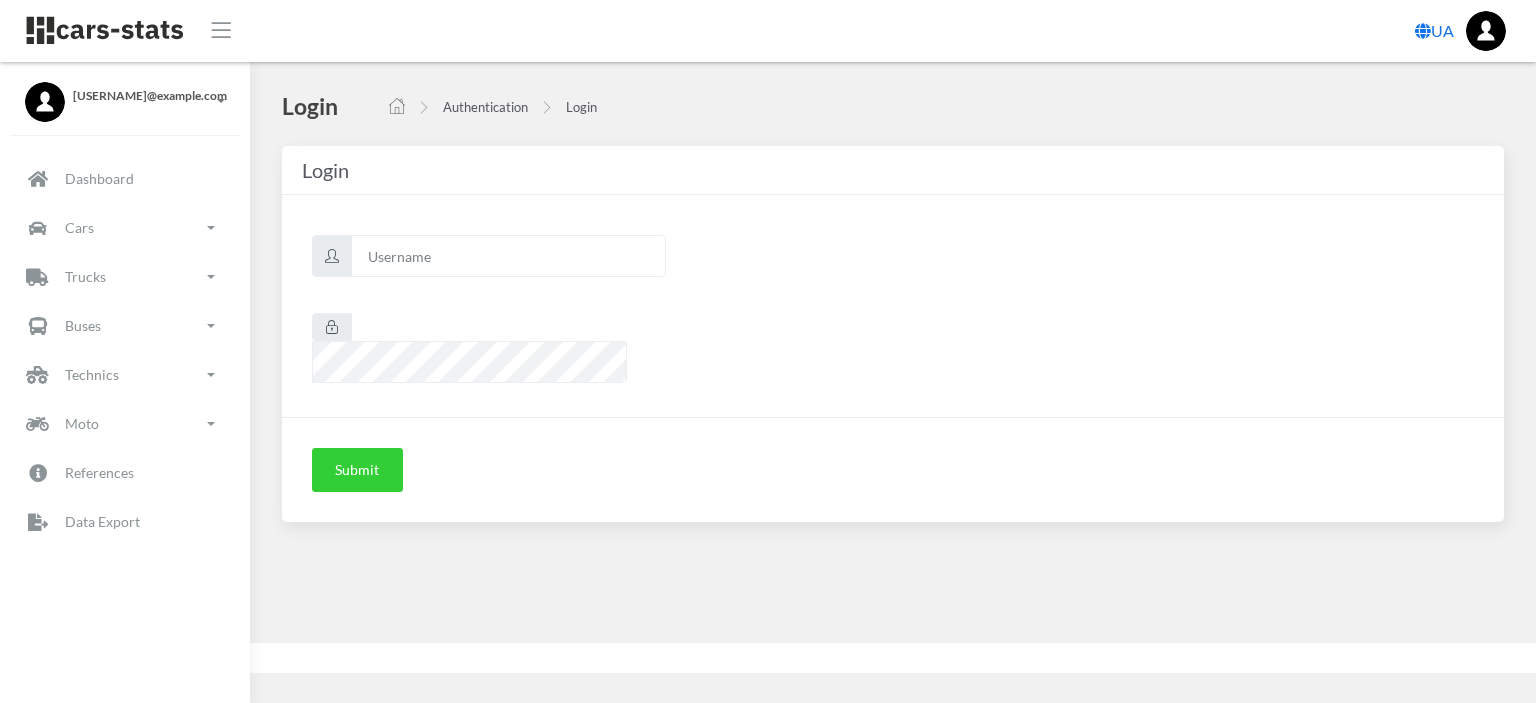 scroll, scrollTop: 0, scrollLeft: 0, axis: both 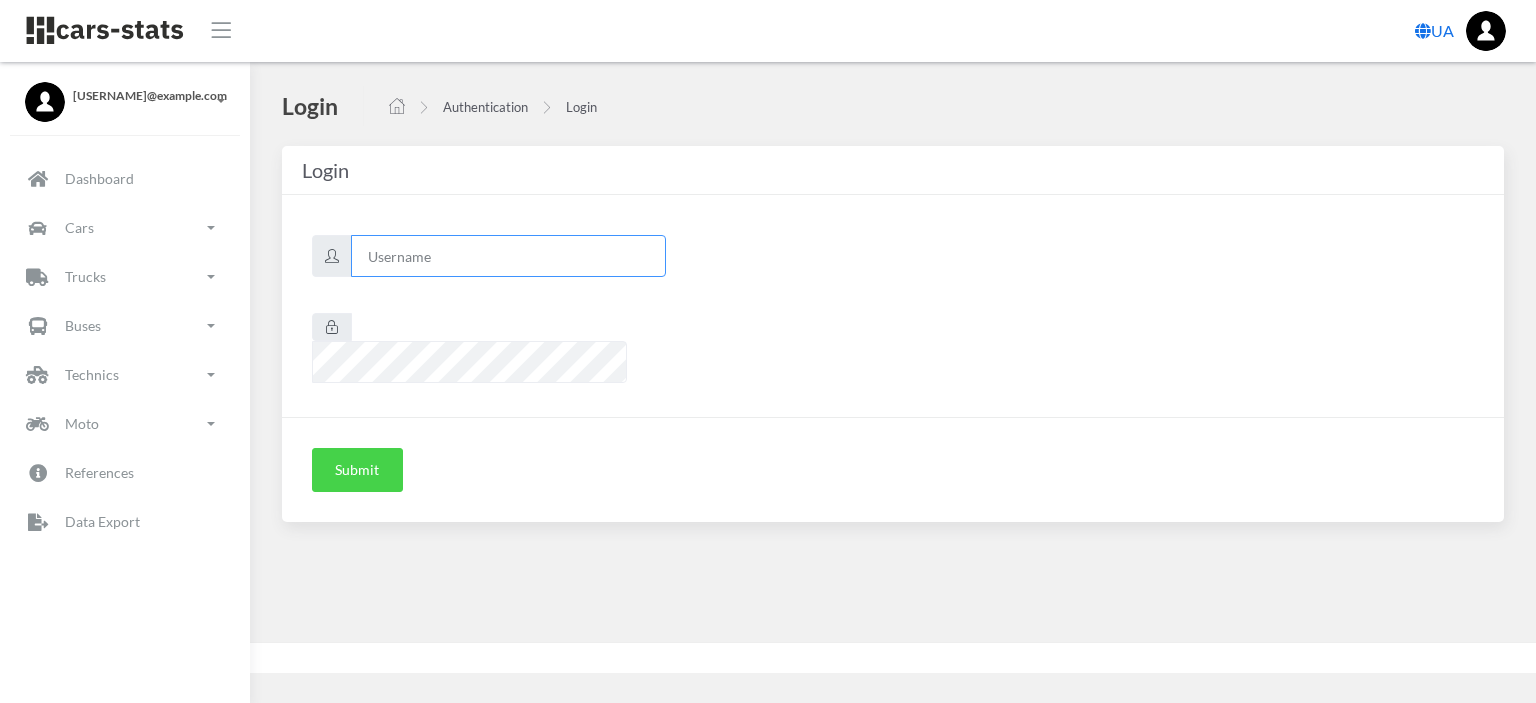 type on "nissan" 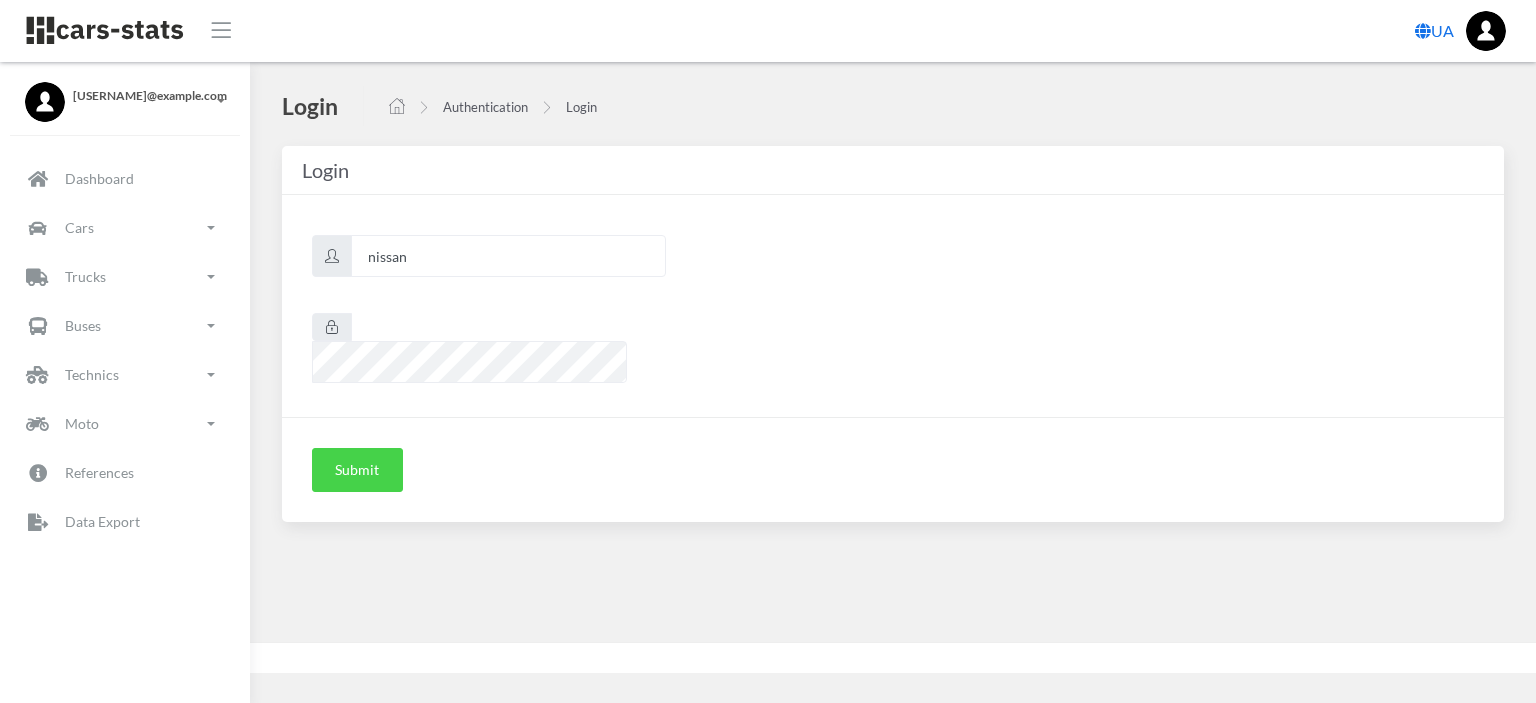 click on "Submit" at bounding box center [357, 470] 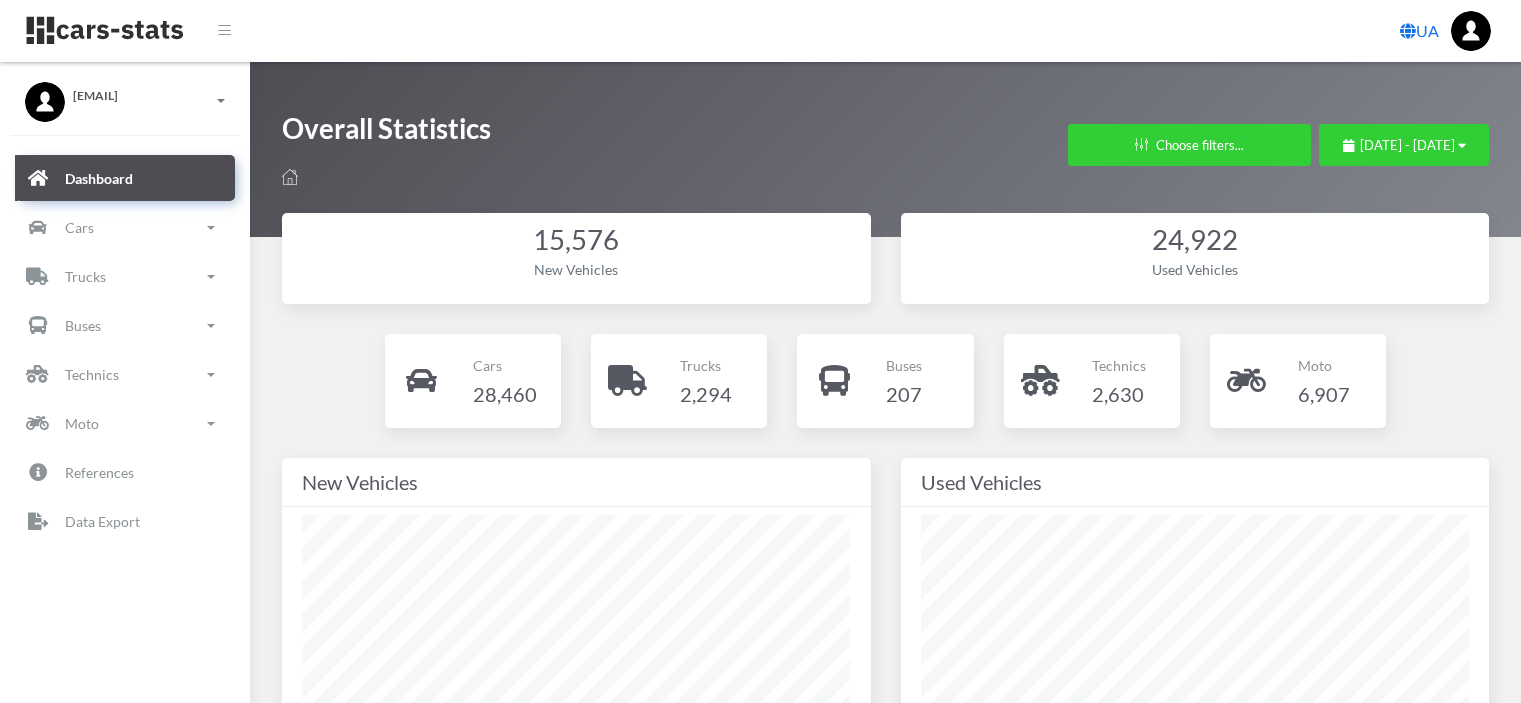 scroll, scrollTop: 0, scrollLeft: 0, axis: both 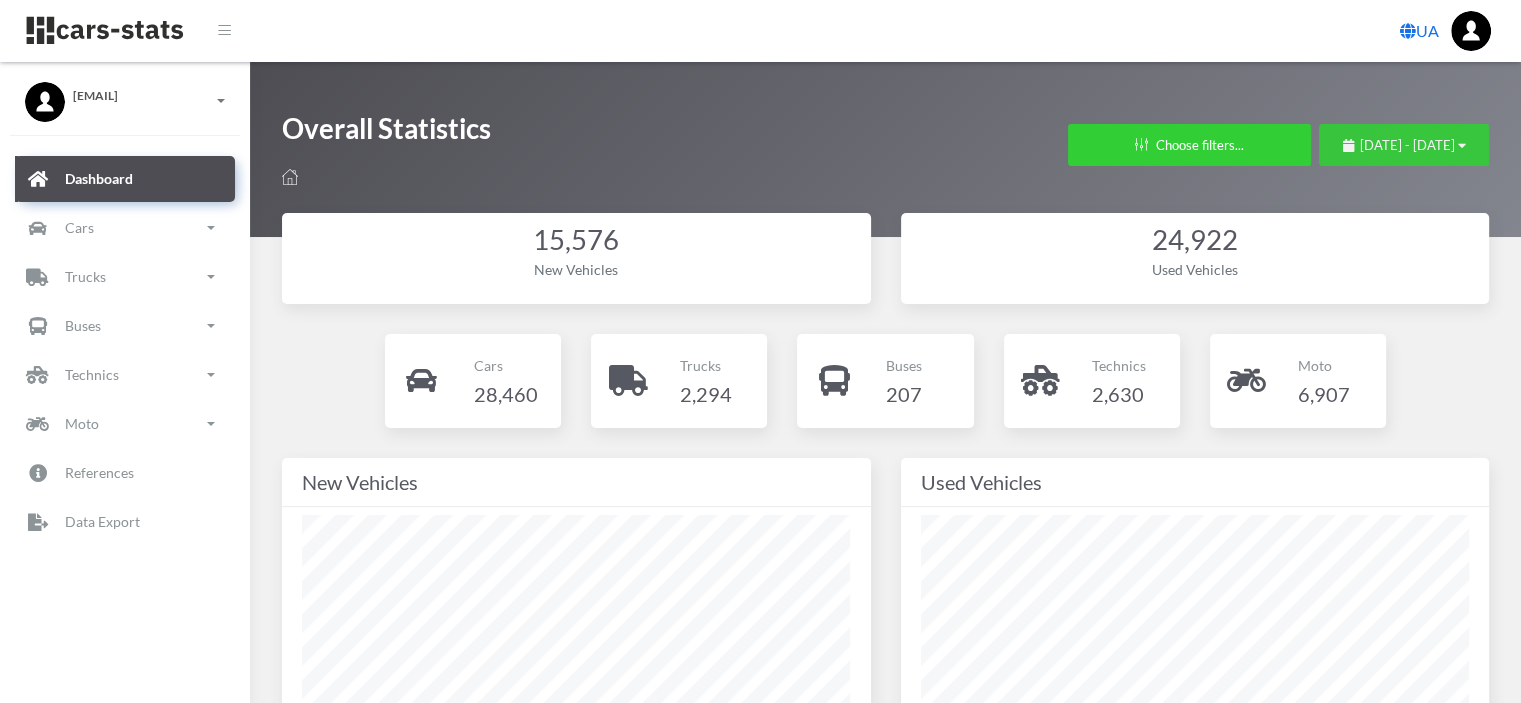 click on "July 9, 2025 - August 8, 2025" at bounding box center (1407, 145) 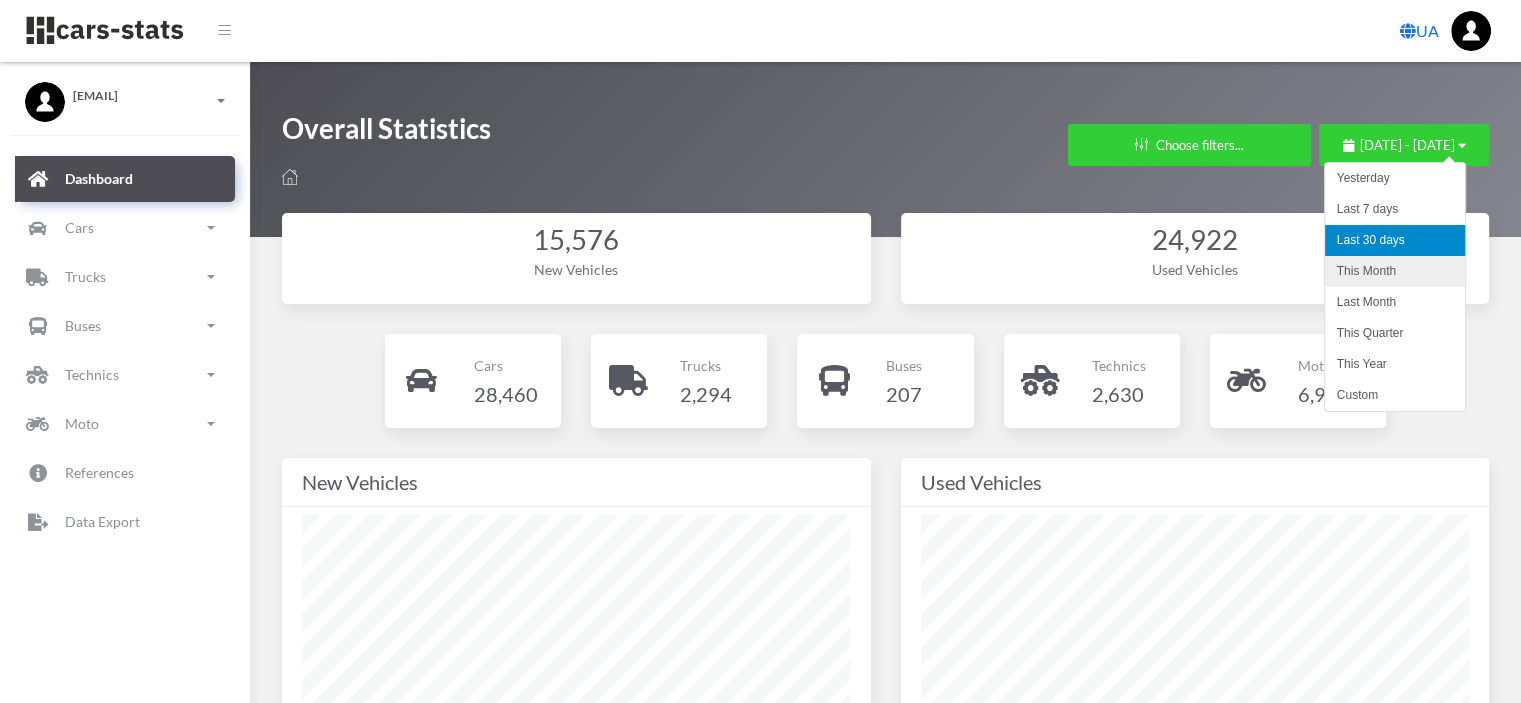 click on "This Month" at bounding box center [1395, 271] 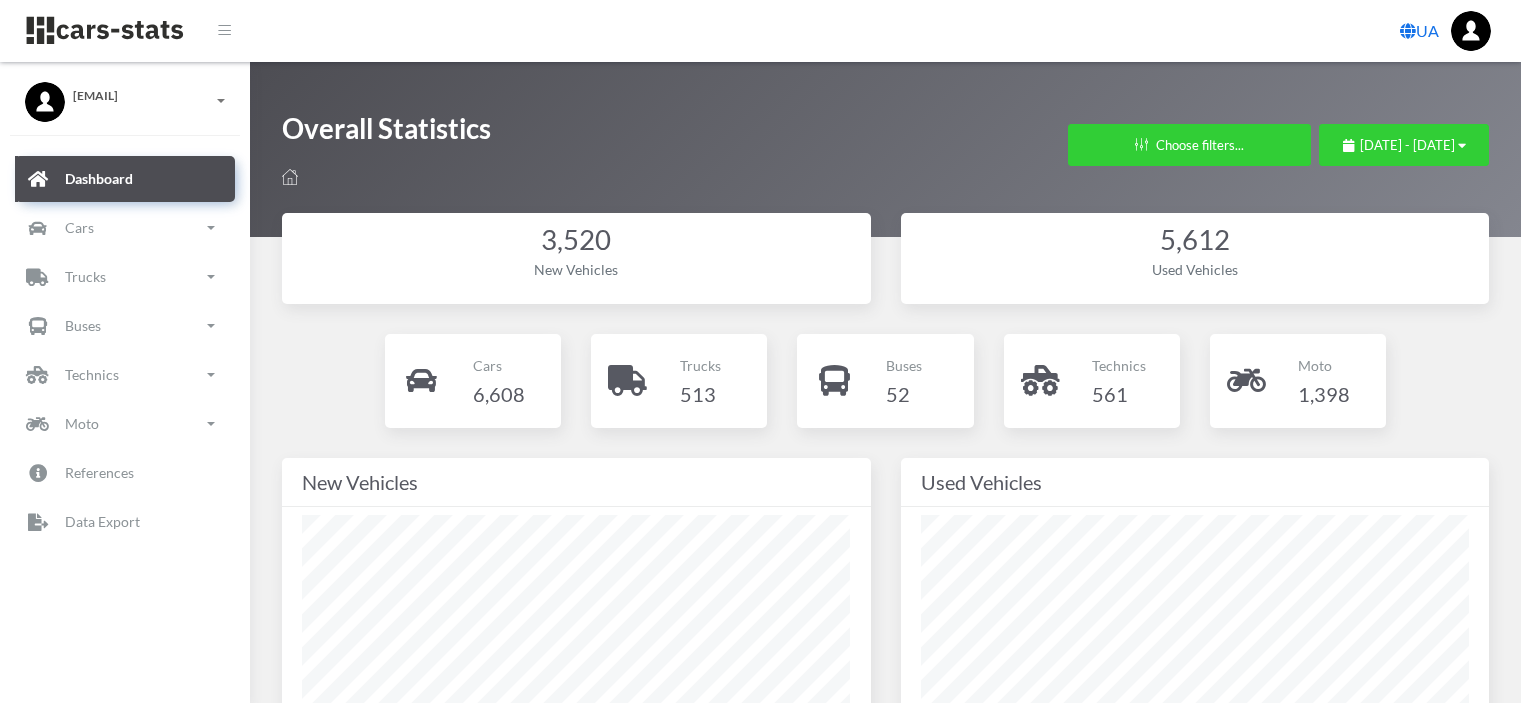scroll, scrollTop: 0, scrollLeft: 0, axis: both 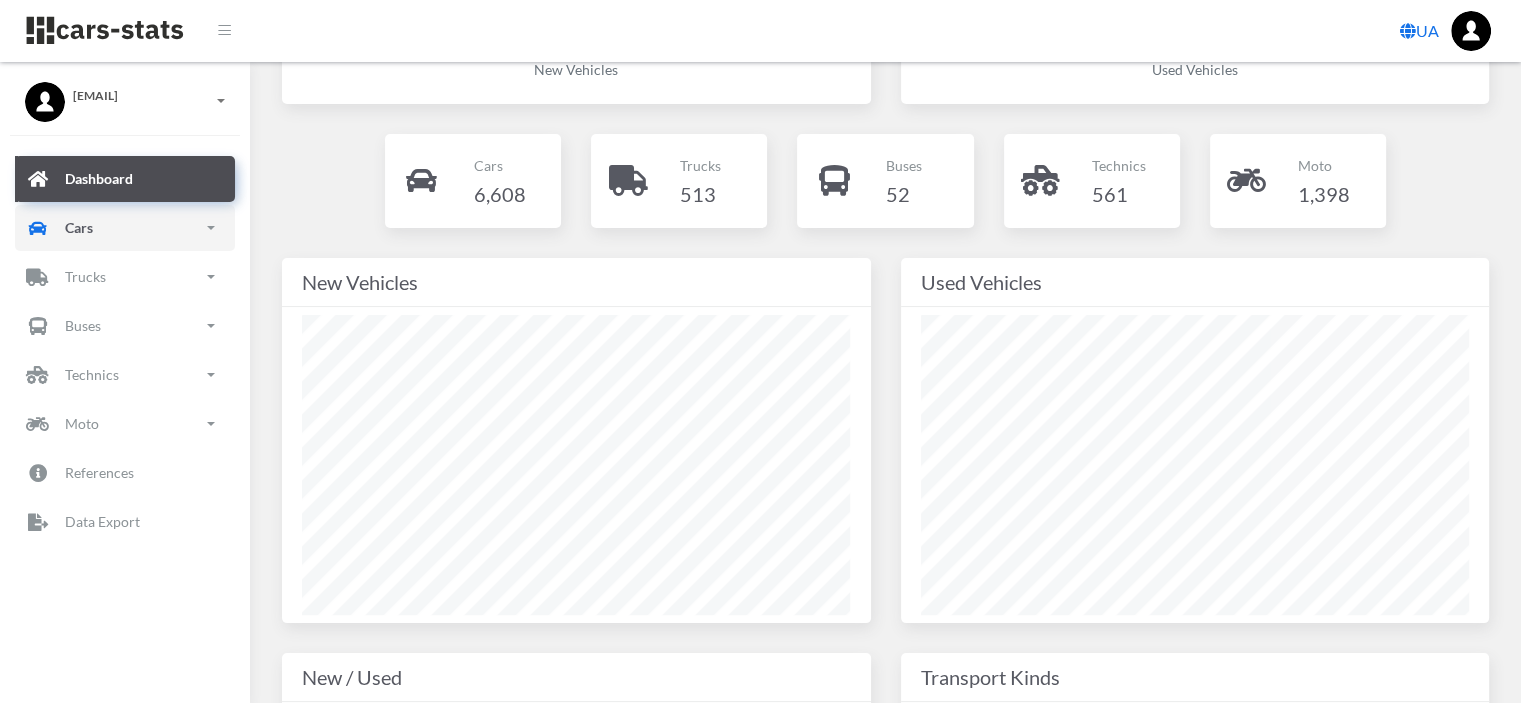 click on "Cars" at bounding box center [125, 228] 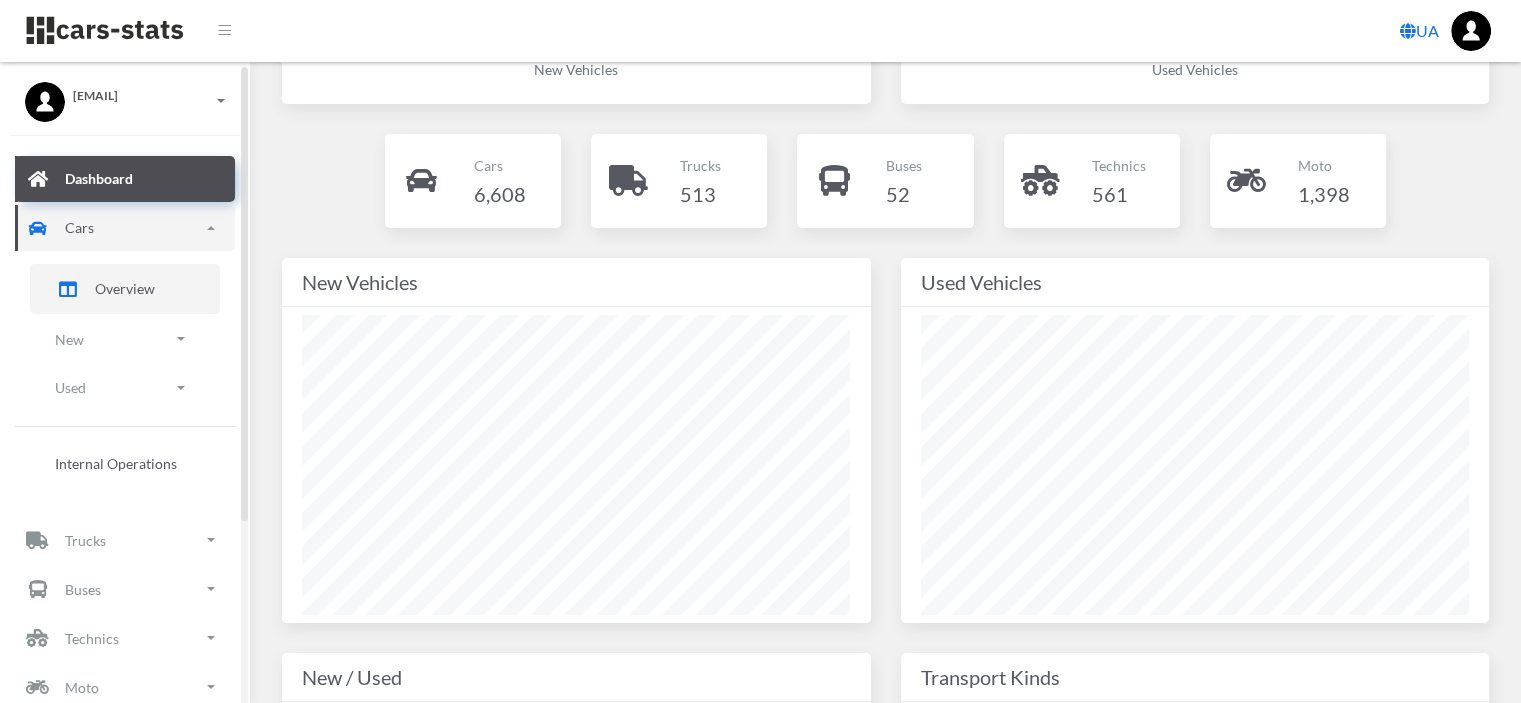 click on "Overview" at bounding box center (125, 288) 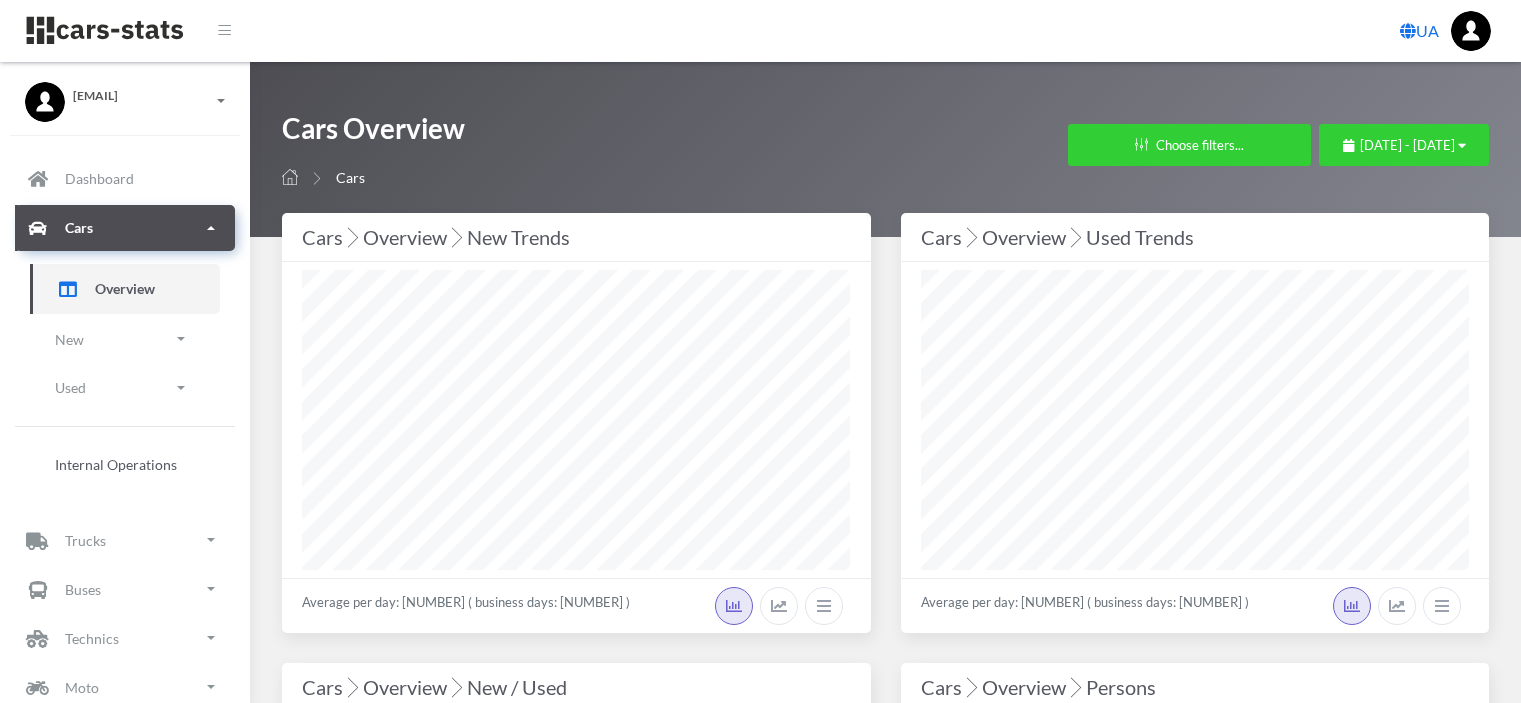 scroll, scrollTop: 0, scrollLeft: 0, axis: both 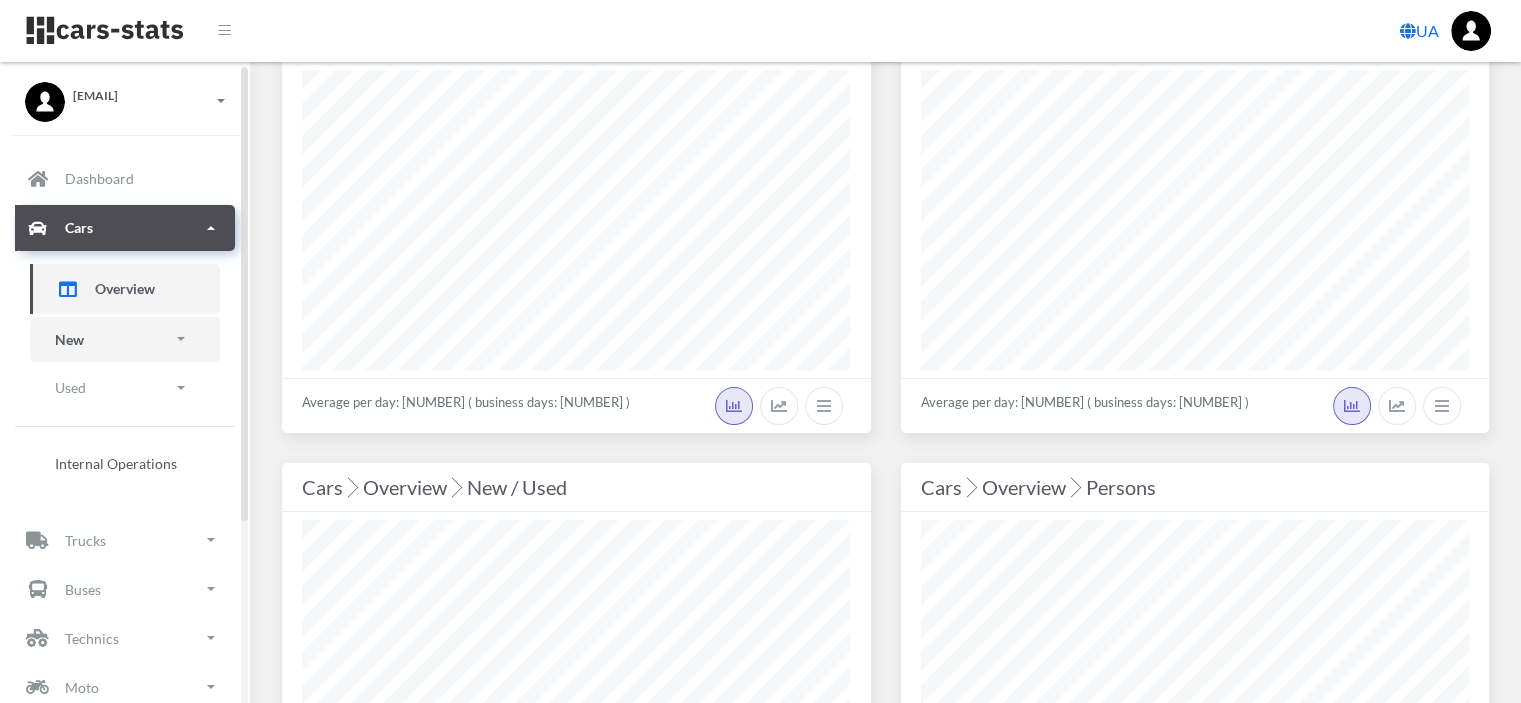 click on "New" at bounding box center (125, 339) 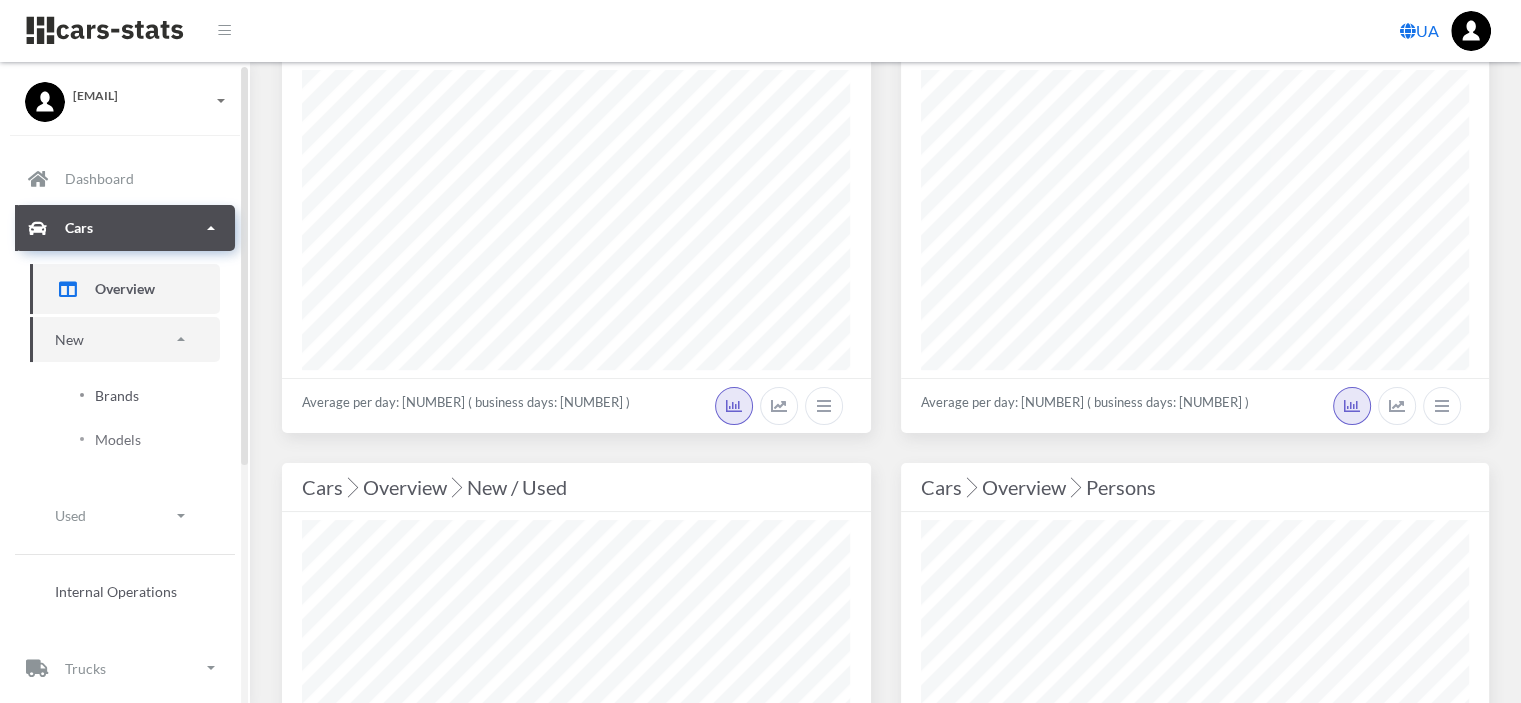 click on "Brands" at bounding box center [117, 395] 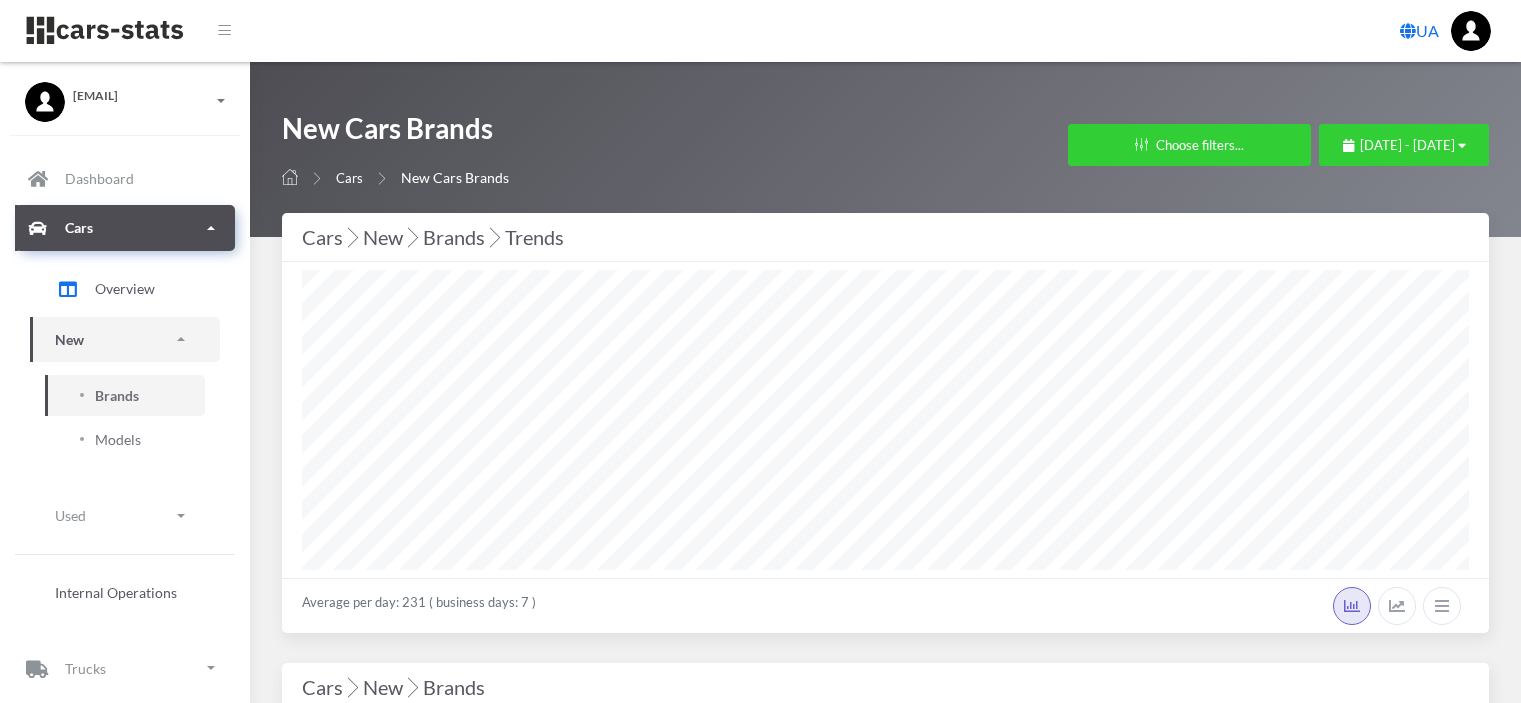select on "25" 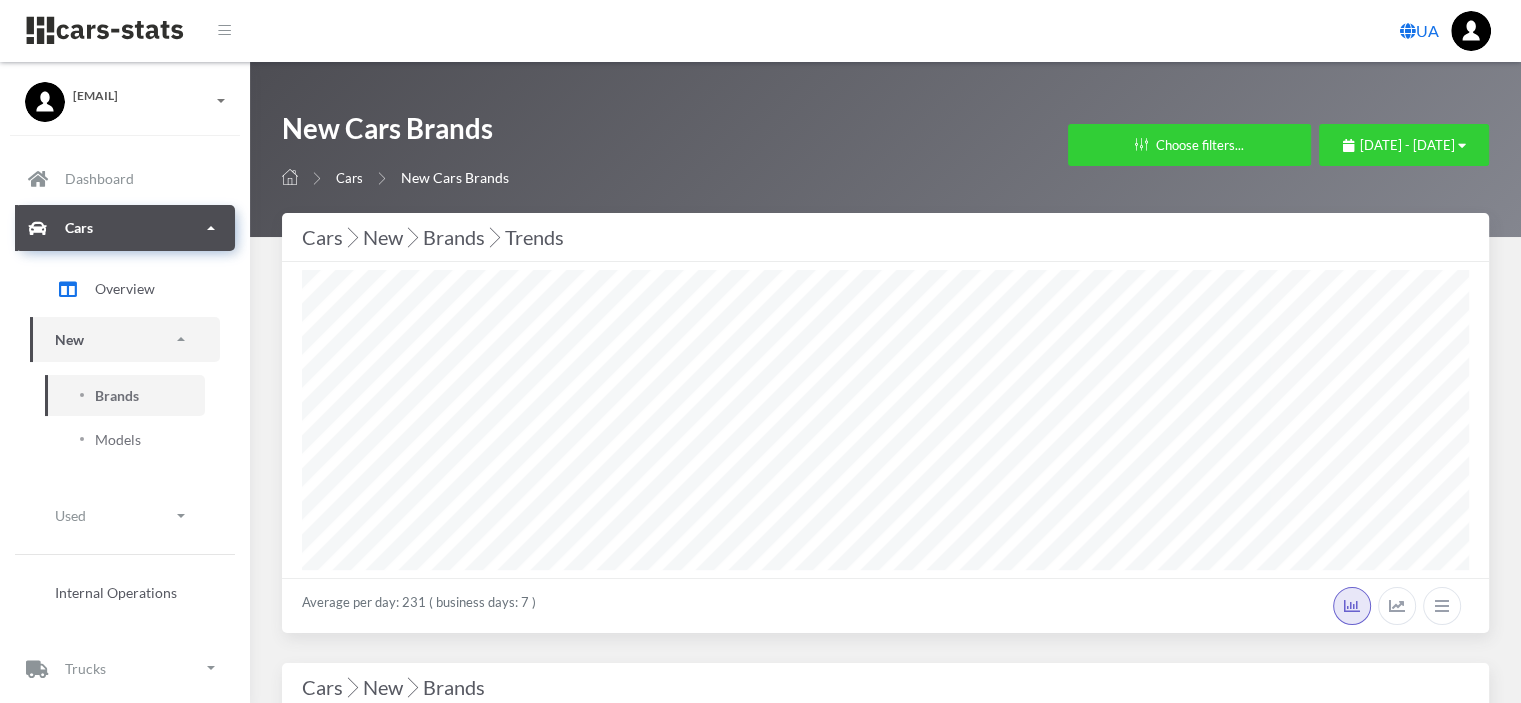 scroll, scrollTop: 999700, scrollLeft: 998832, axis: both 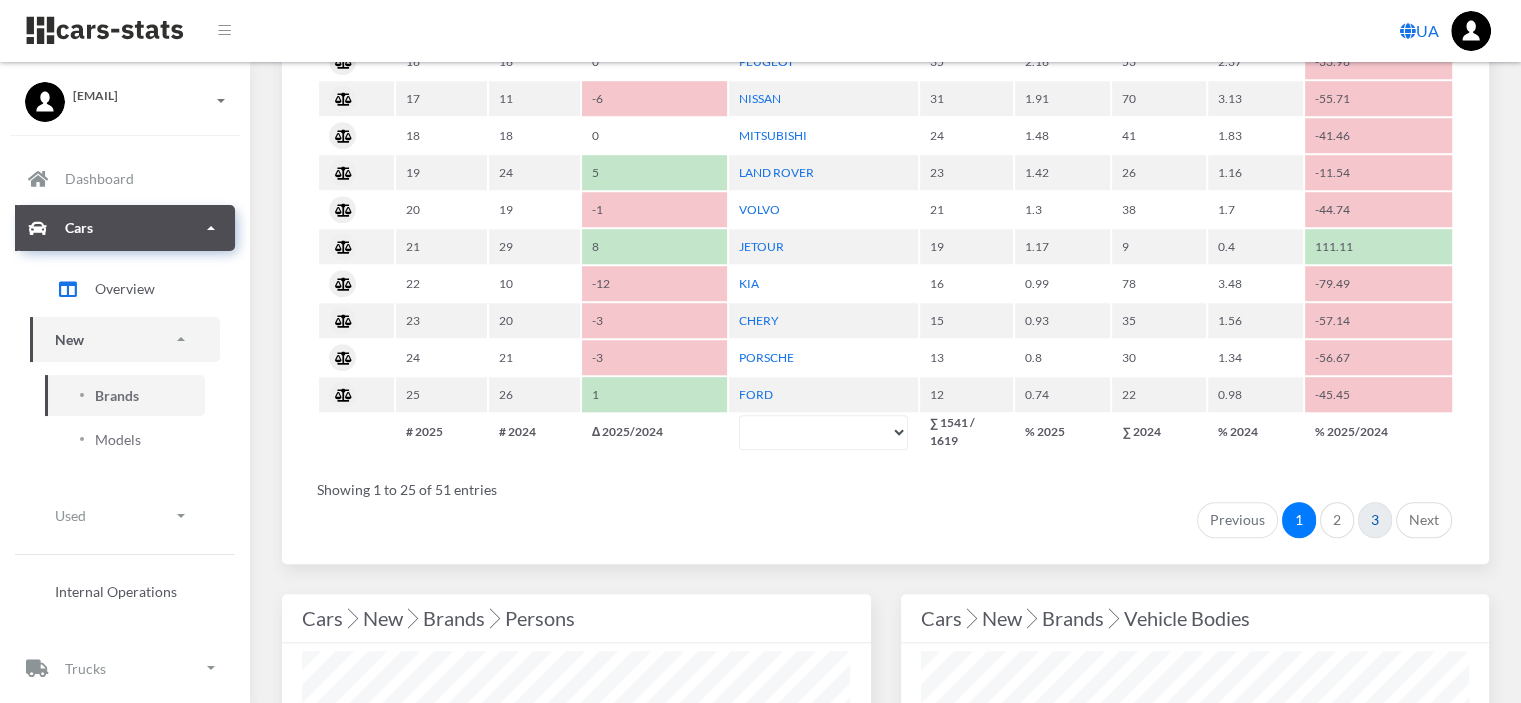 click on "3" at bounding box center (1375, 520) 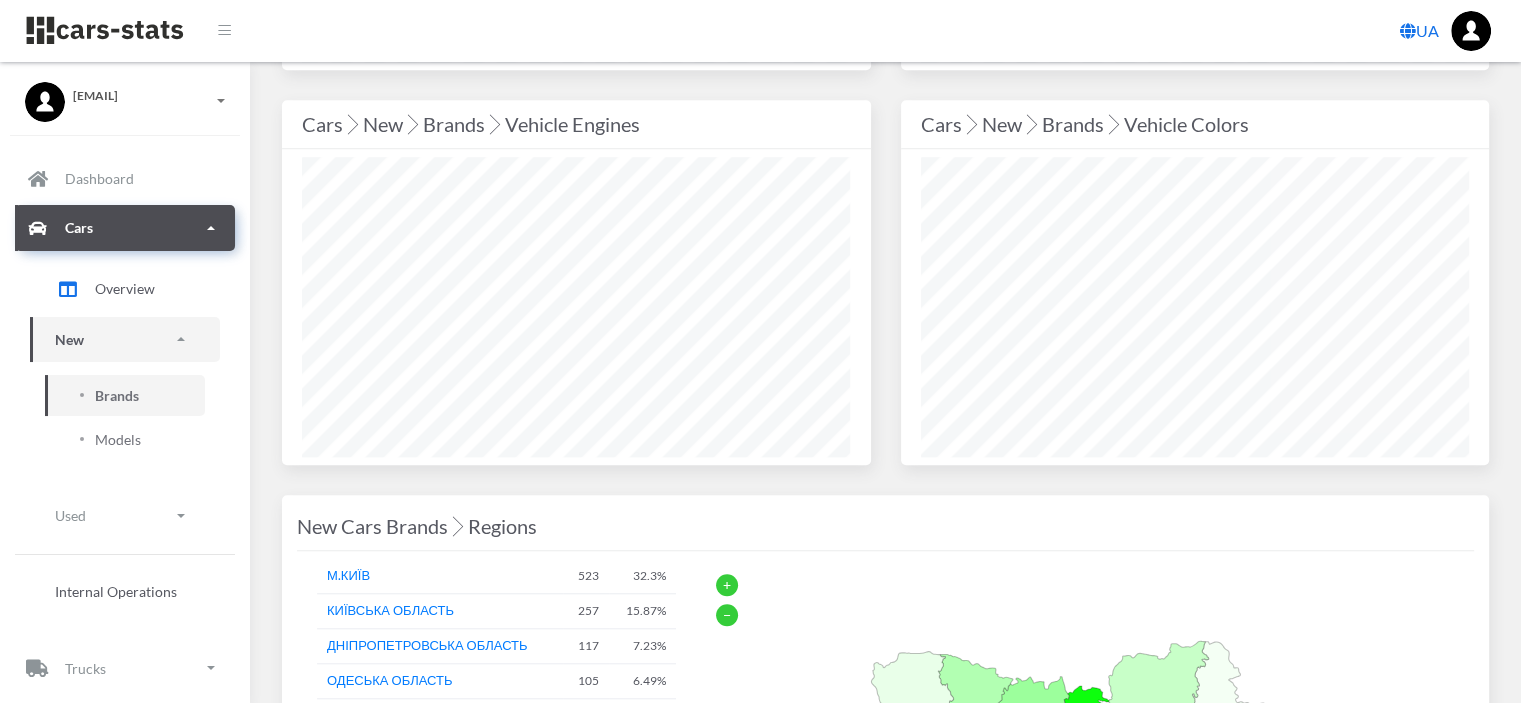scroll, scrollTop: 721, scrollLeft: 0, axis: vertical 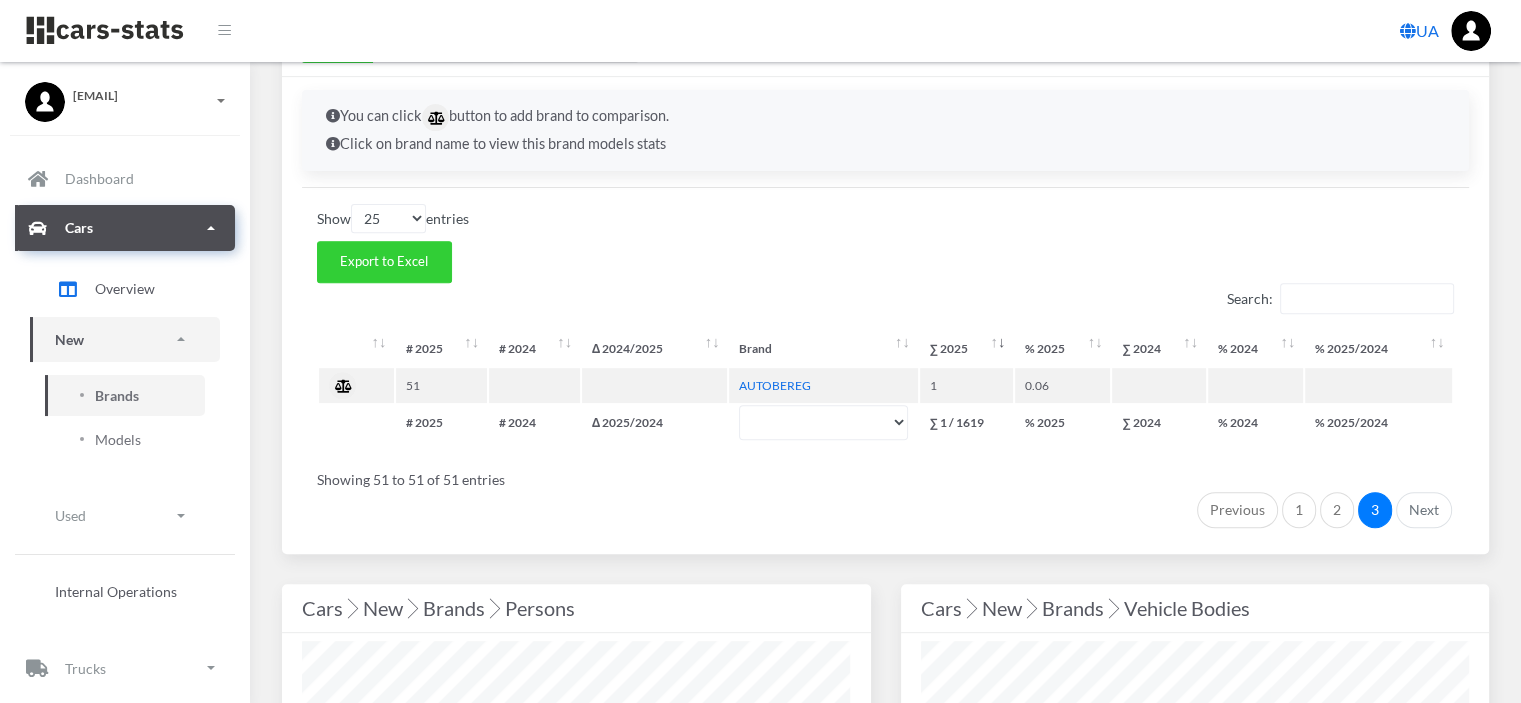 click on "2" at bounding box center [1337, 510] 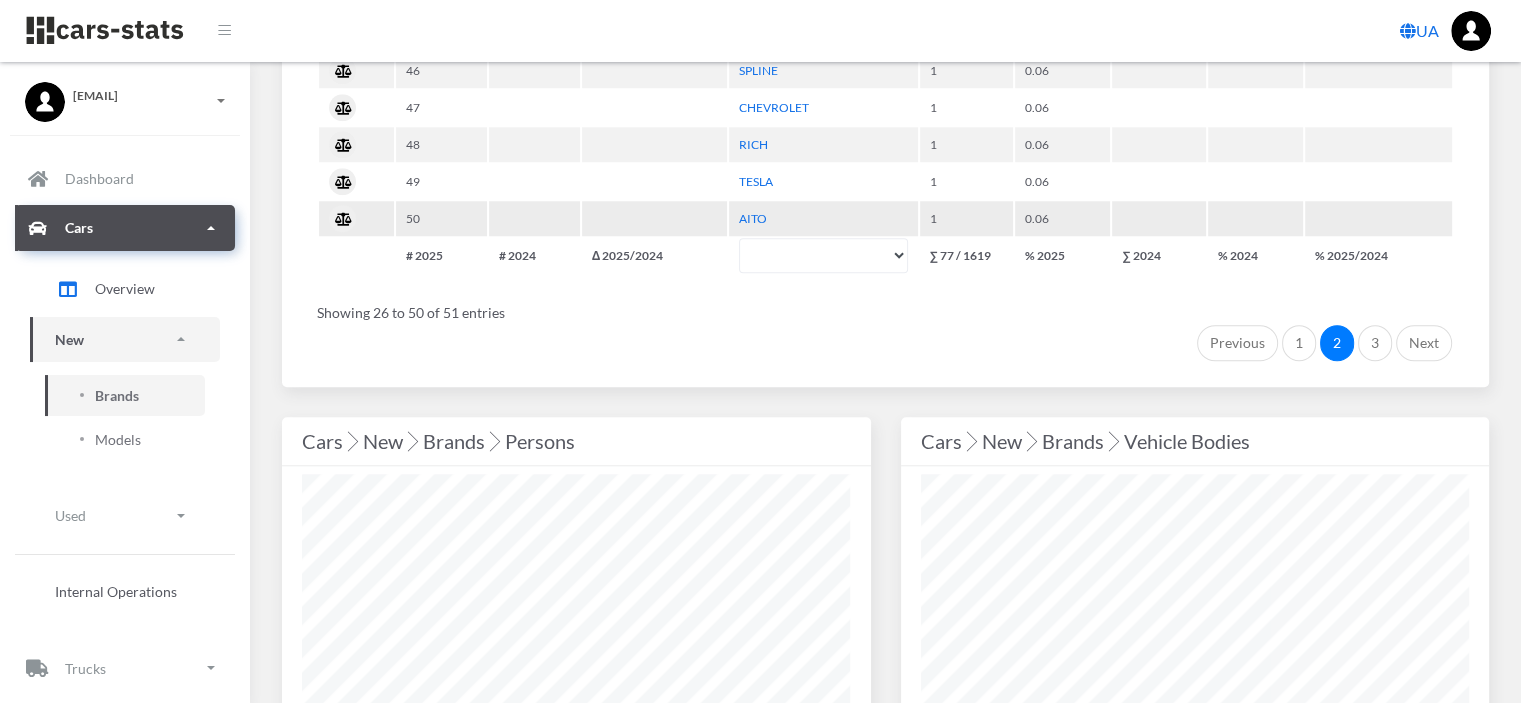 scroll, scrollTop: 1821, scrollLeft: 0, axis: vertical 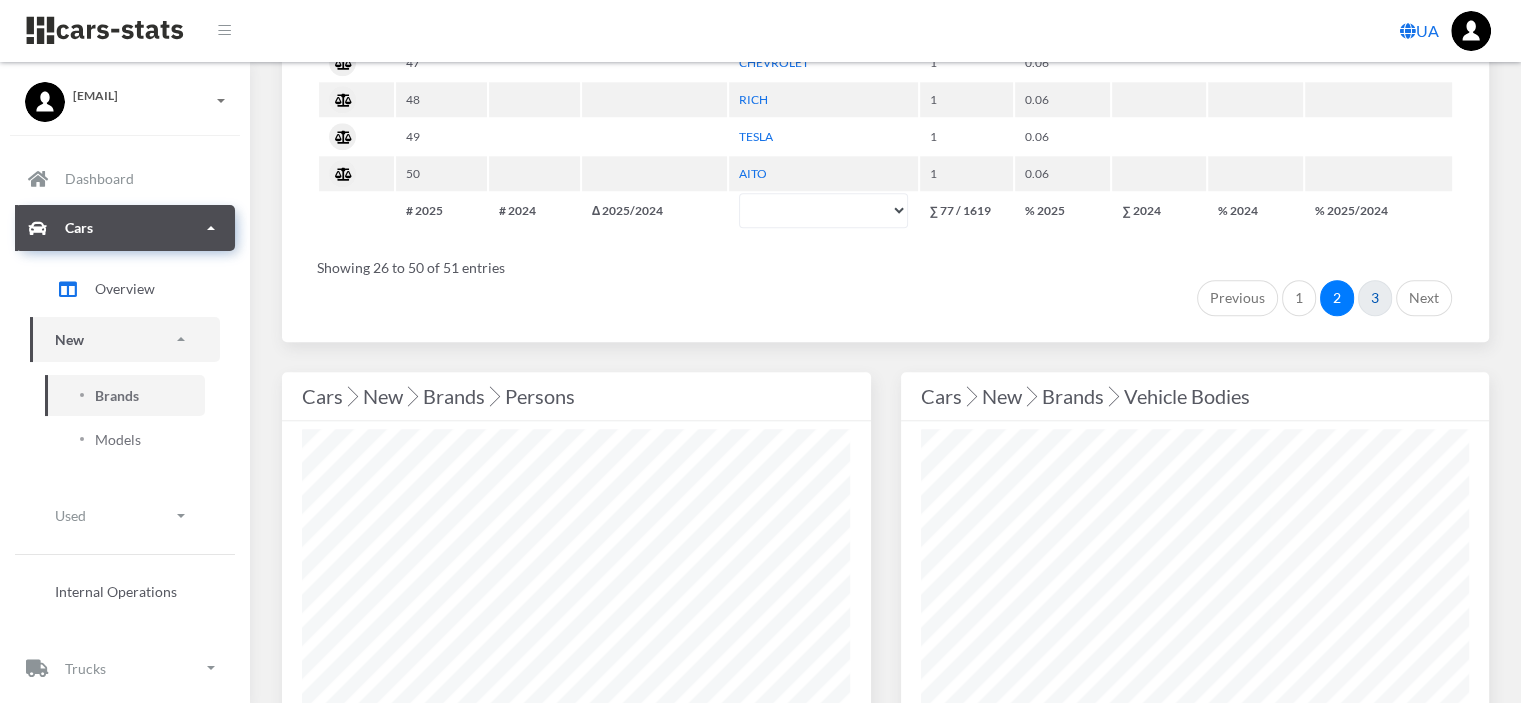 click on "3" at bounding box center [1375, 298] 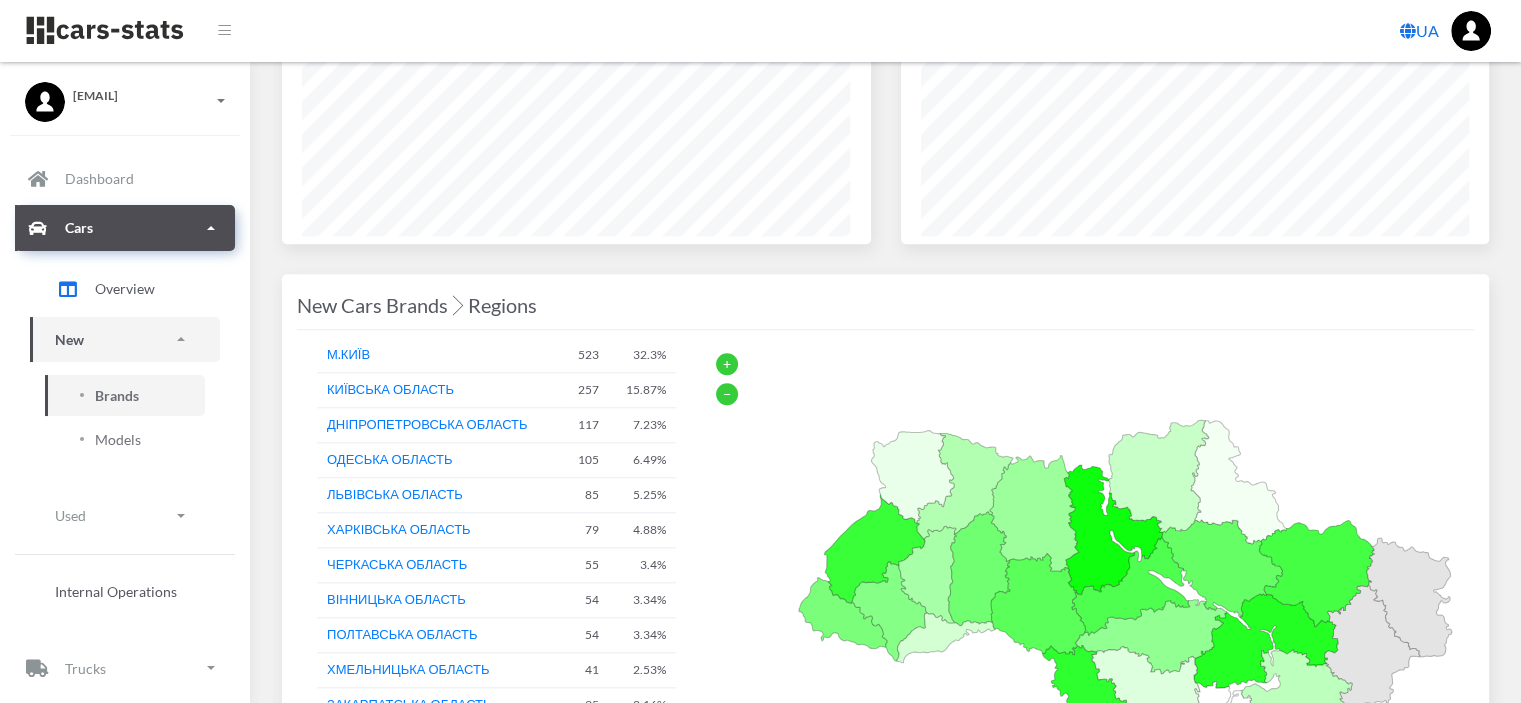 scroll, scrollTop: 943, scrollLeft: 0, axis: vertical 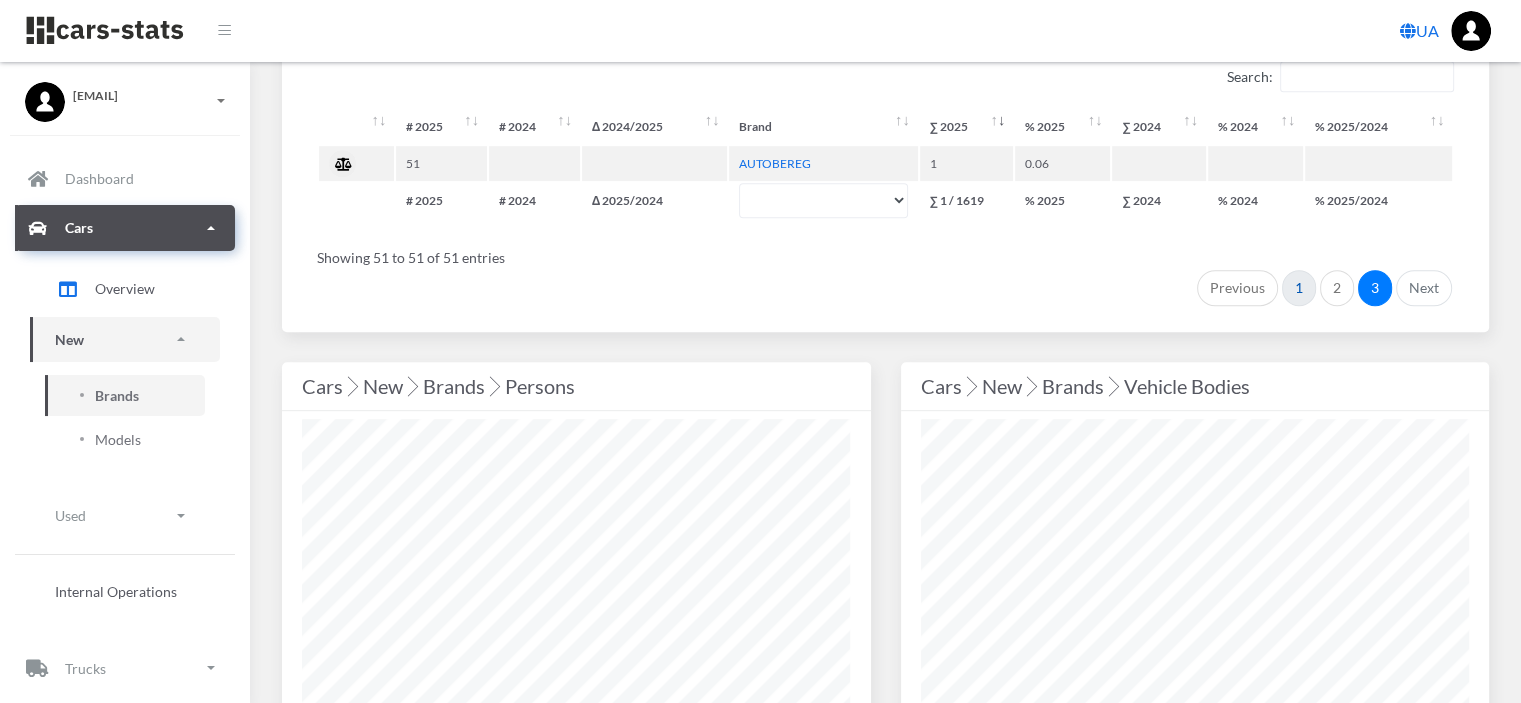 click on "1" at bounding box center [1299, 288] 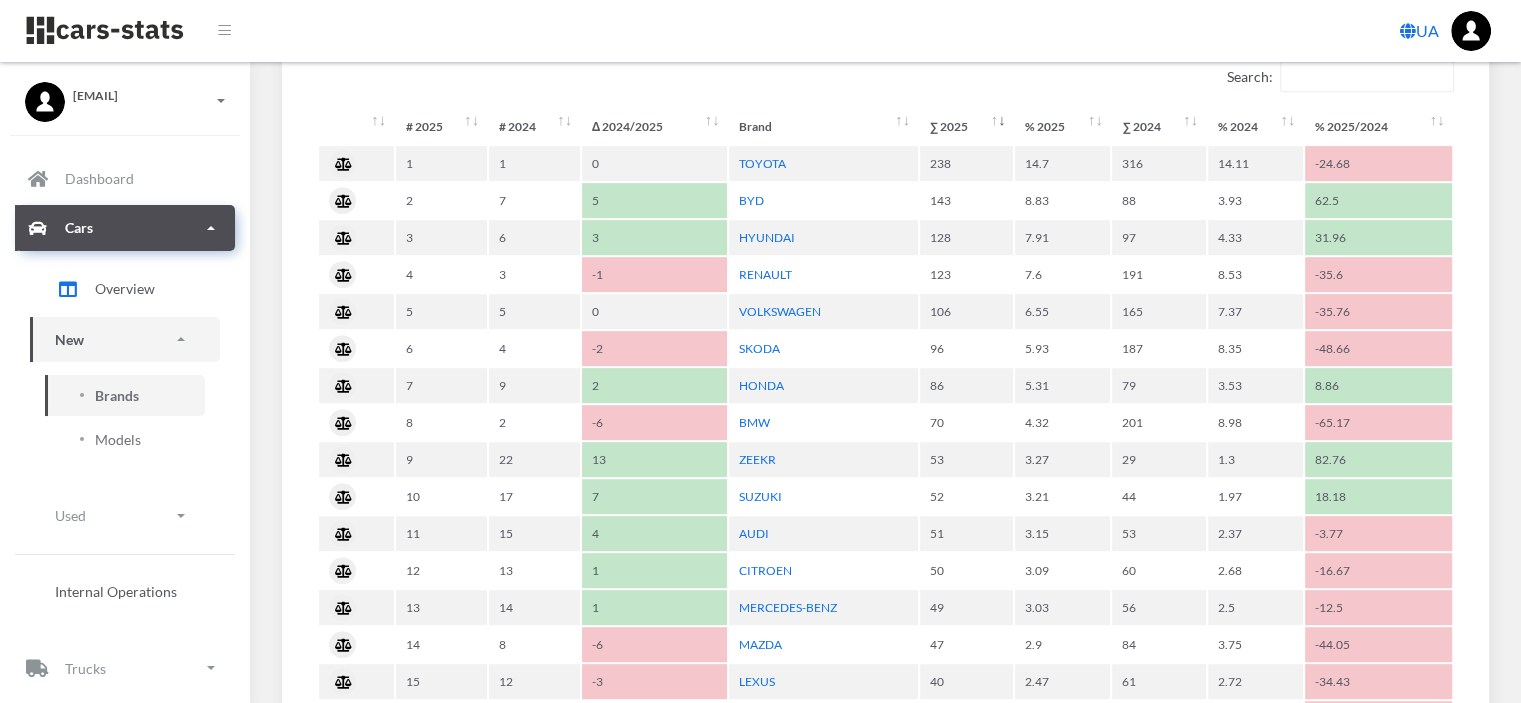 scroll, scrollTop: 1753, scrollLeft: 0, axis: vertical 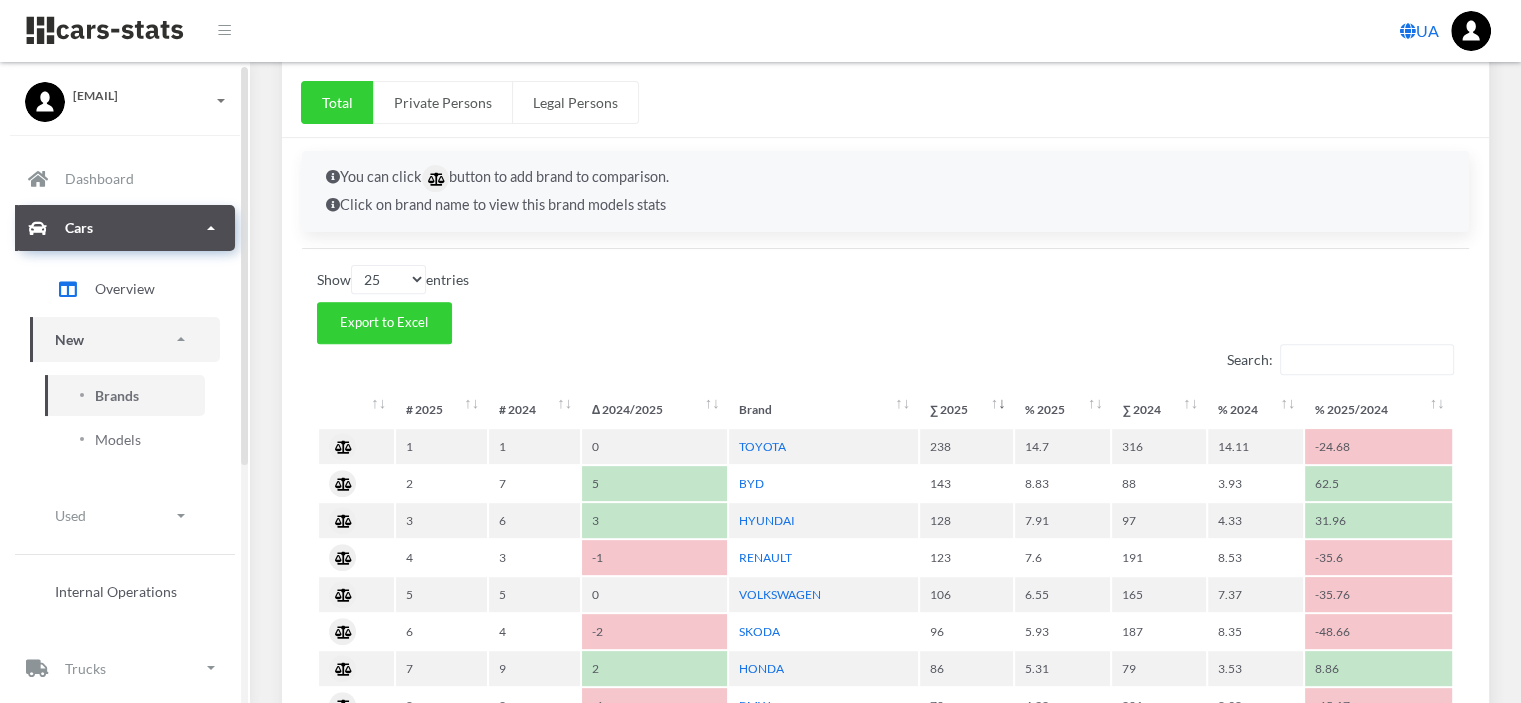 click on "New" at bounding box center [125, 339] 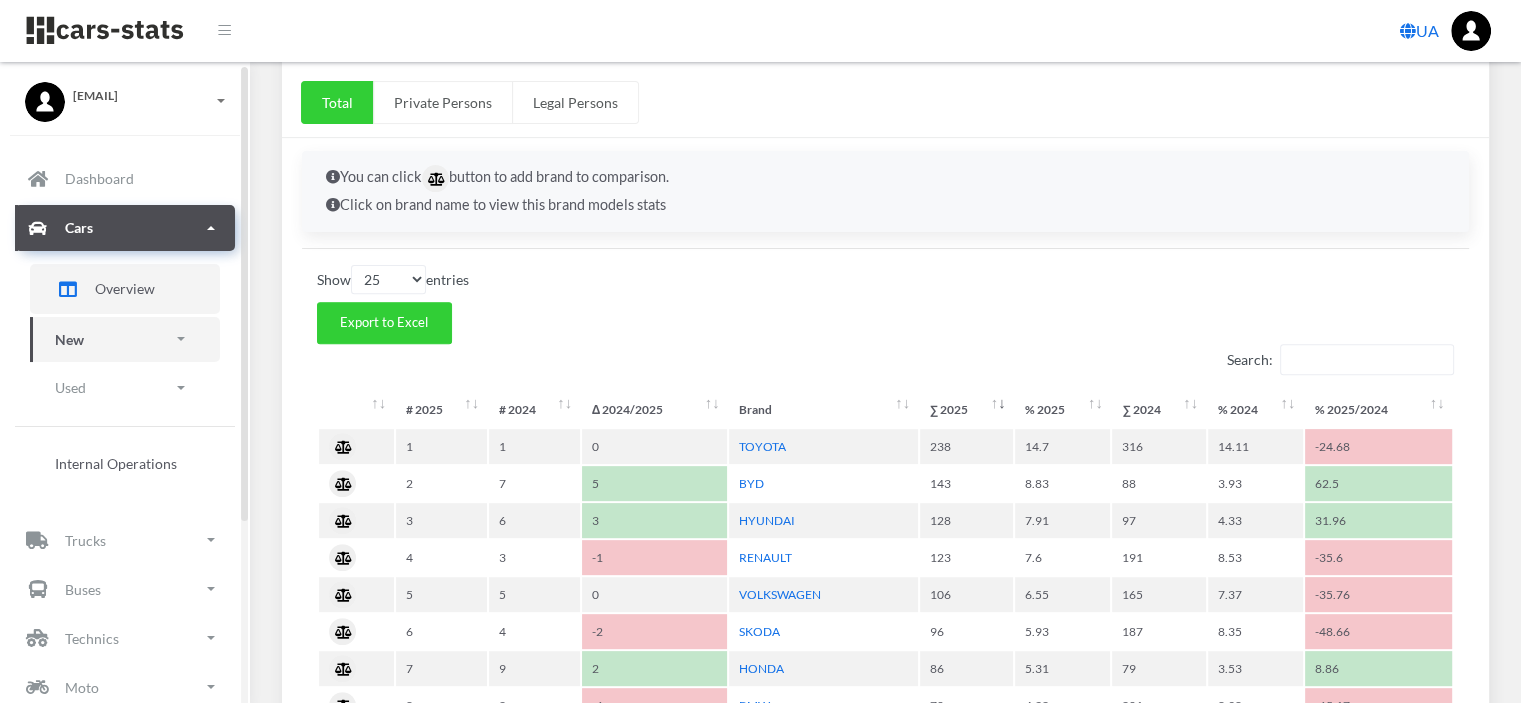 click on "Overview" at bounding box center [125, 288] 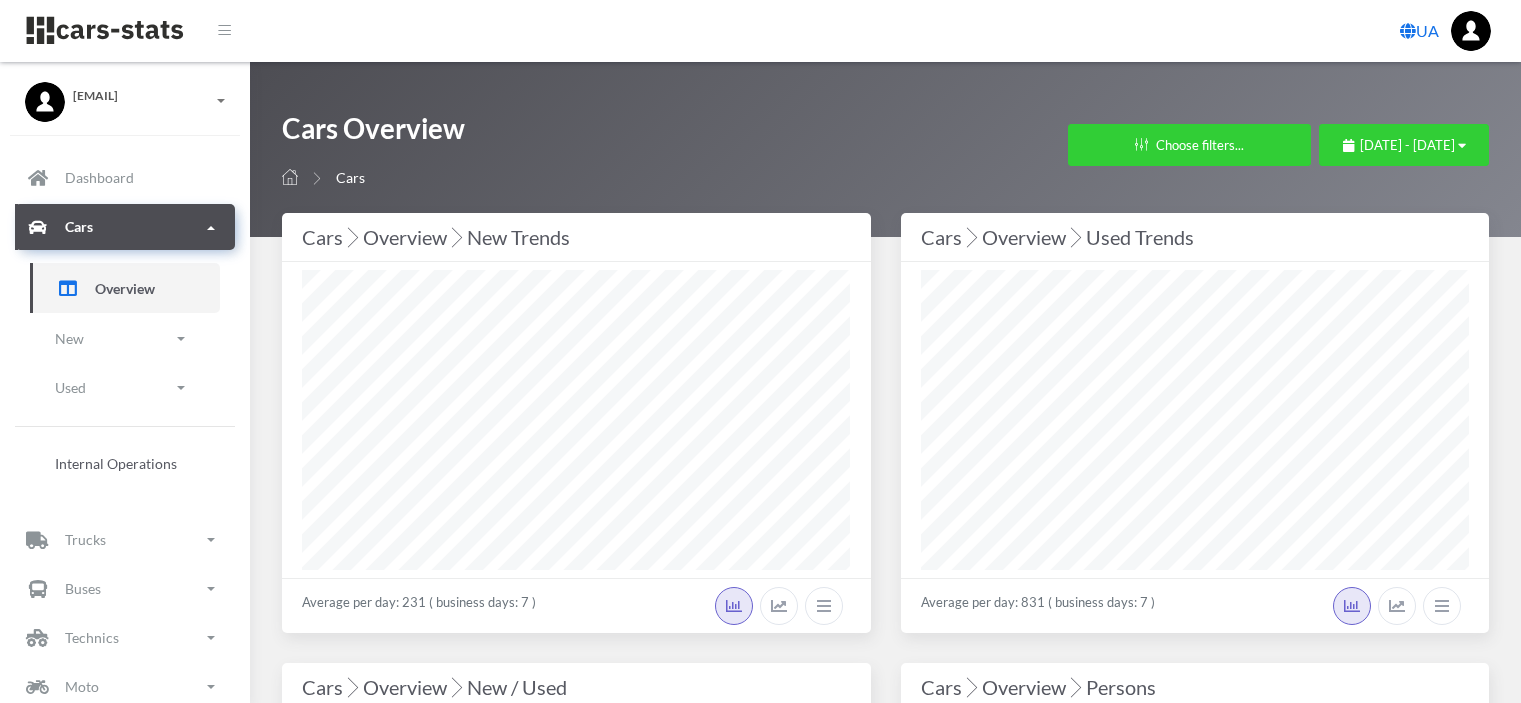 scroll, scrollTop: 0, scrollLeft: 0, axis: both 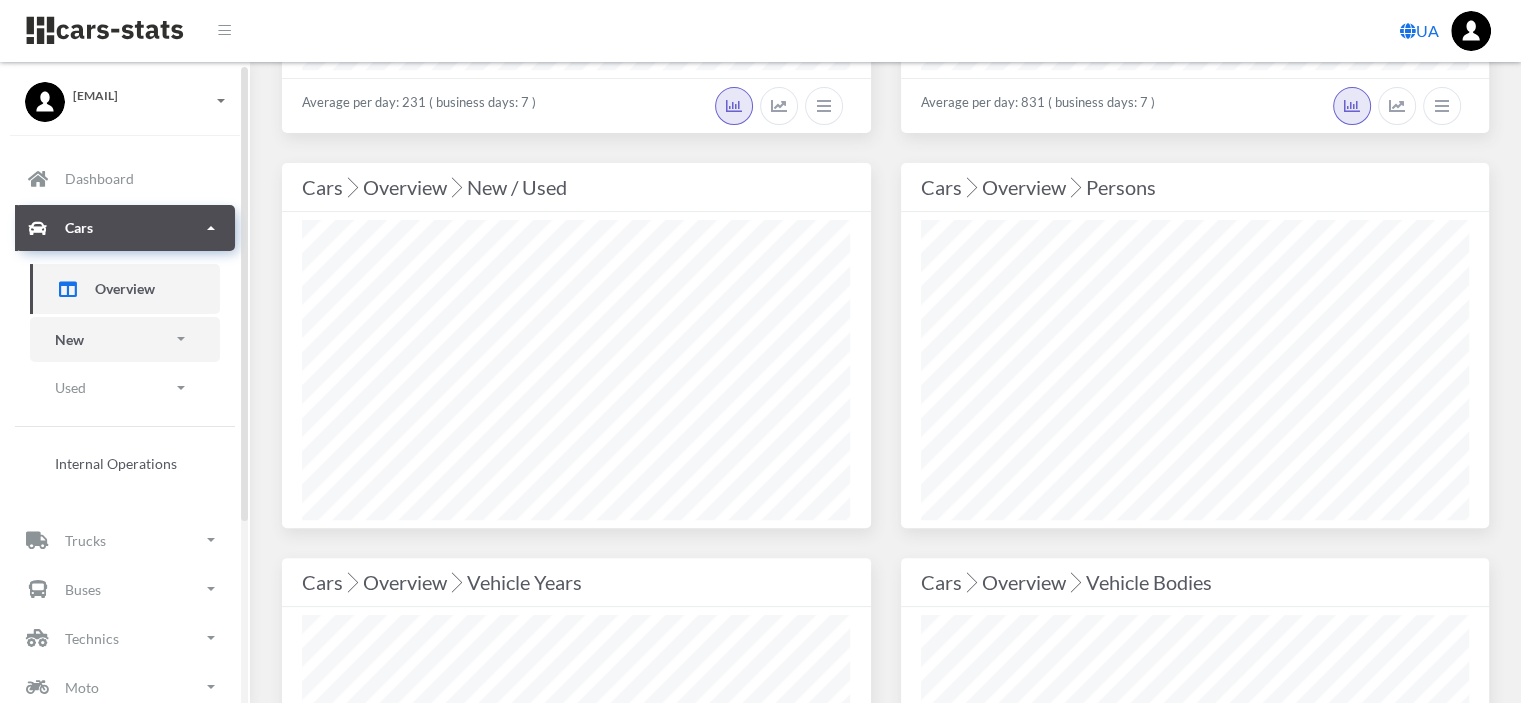 click on "New" at bounding box center (69, 339) 